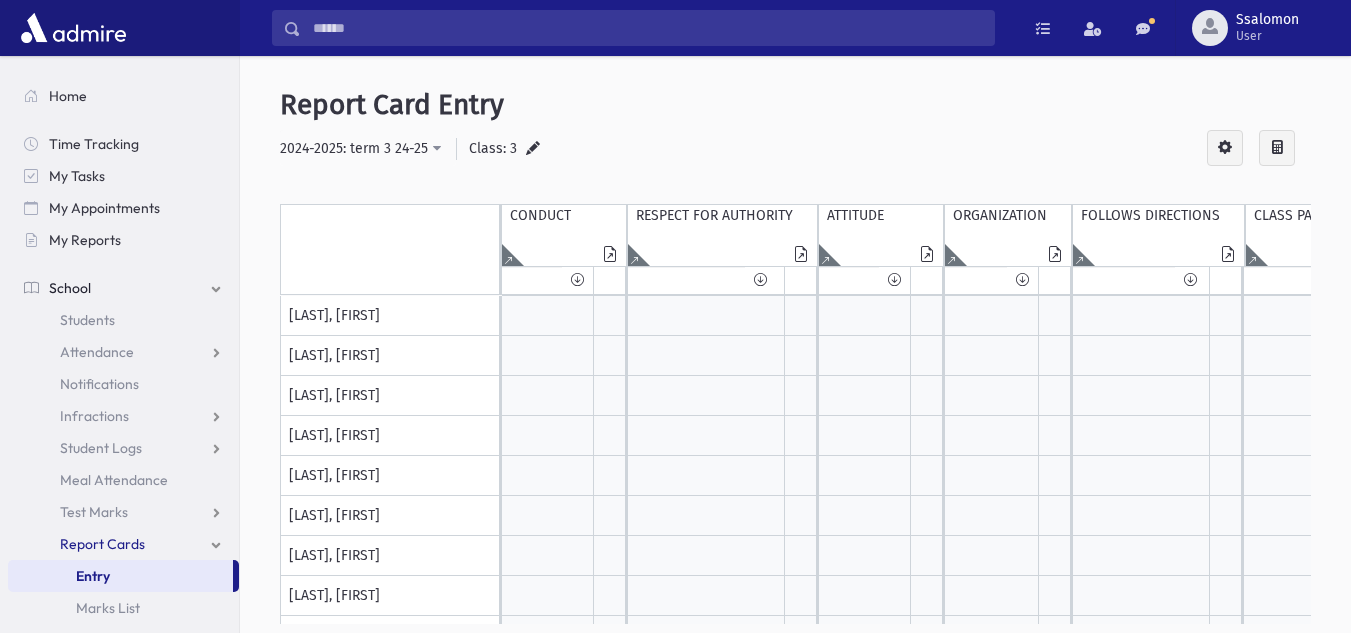 select on "*" 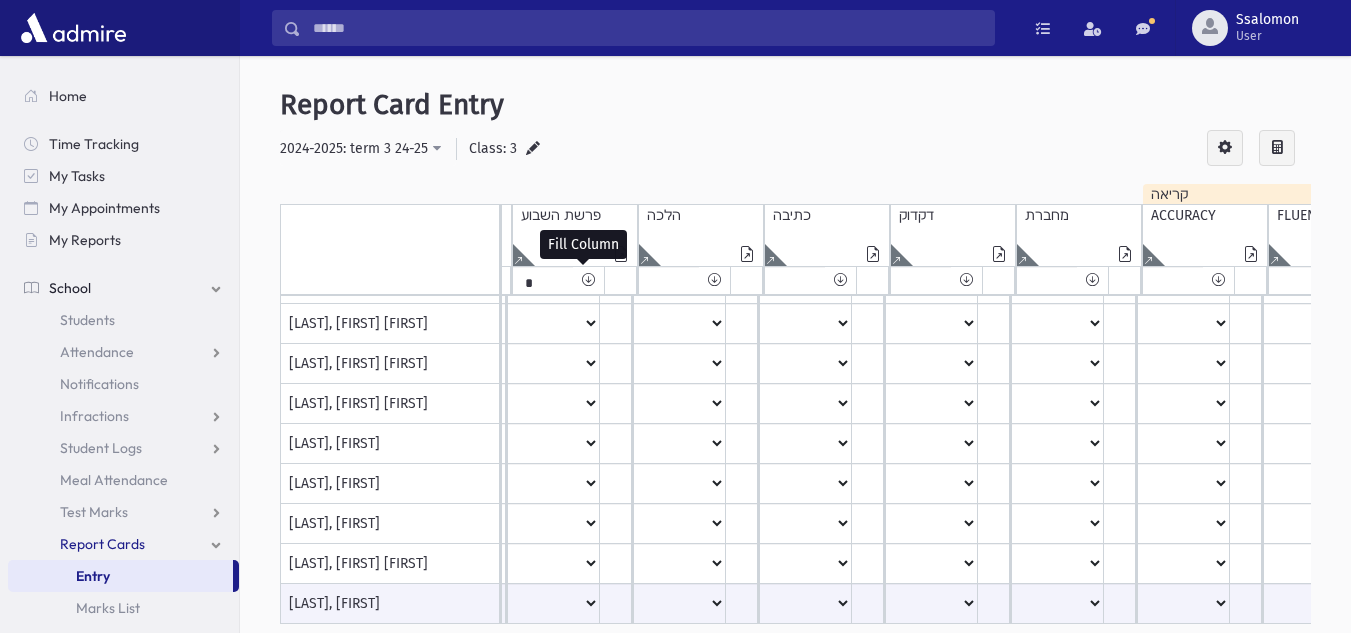 click at bounding box center [588, 280] 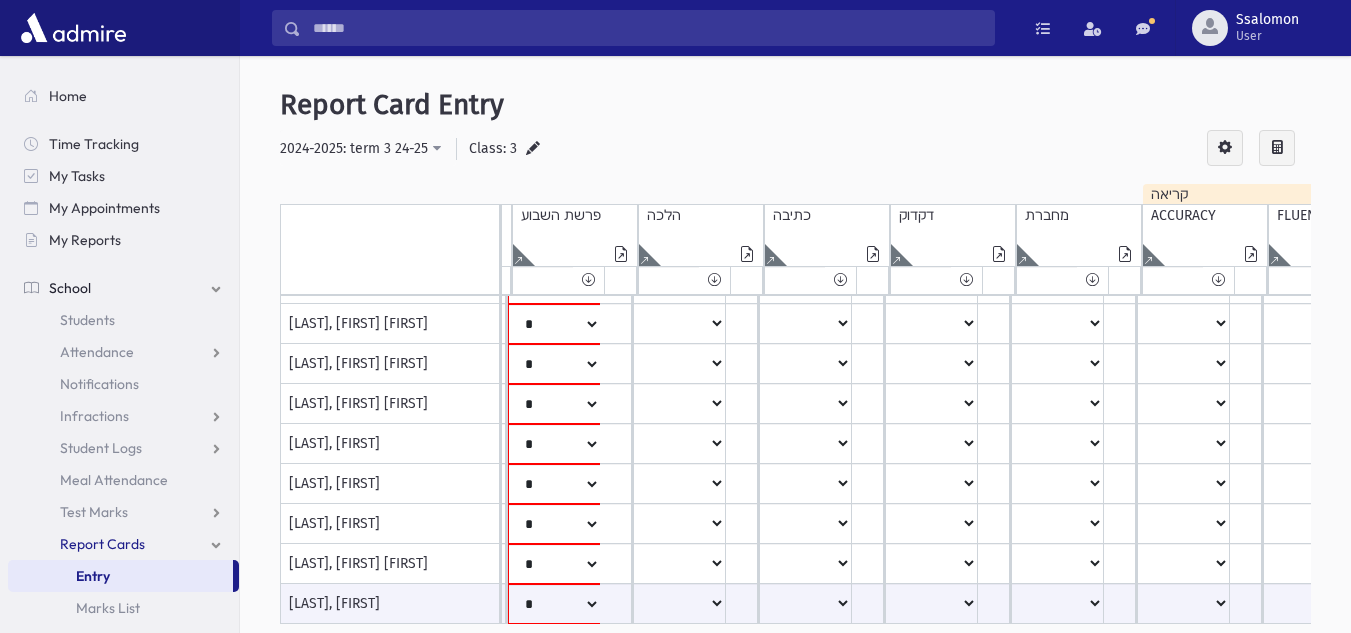 click at bounding box center (549, 194) 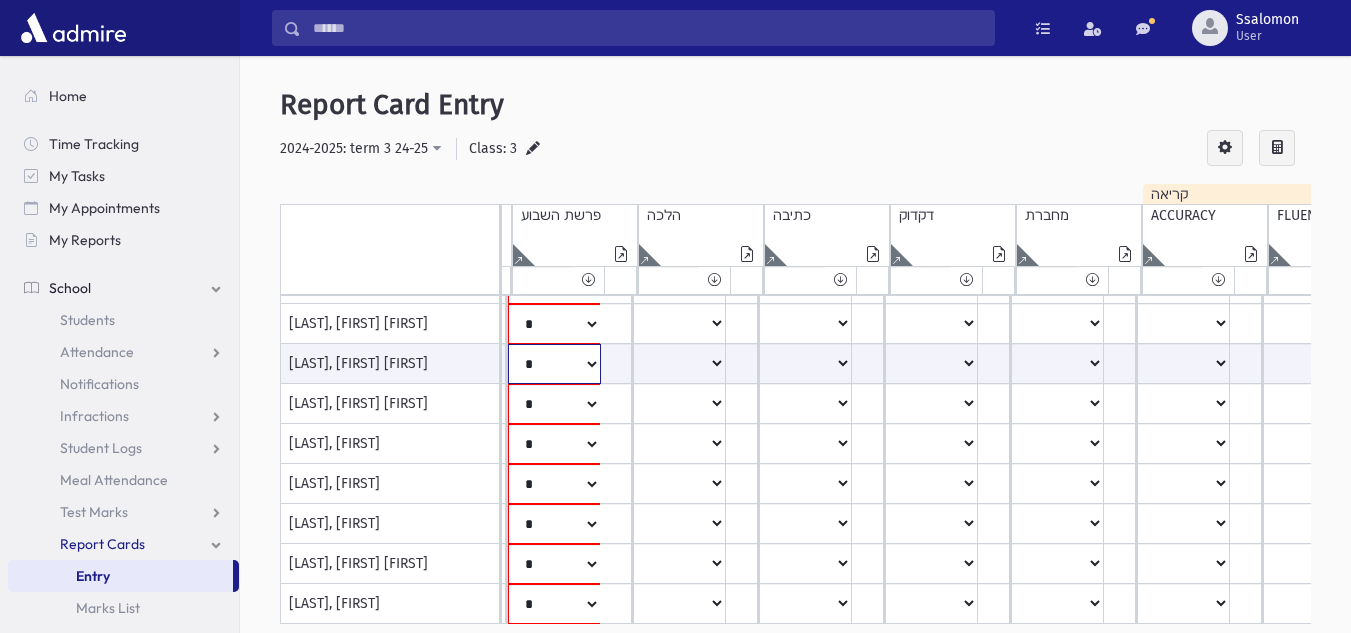 click on "**
**
**
*
**
*
**
**
*
*" at bounding box center (554, 364) 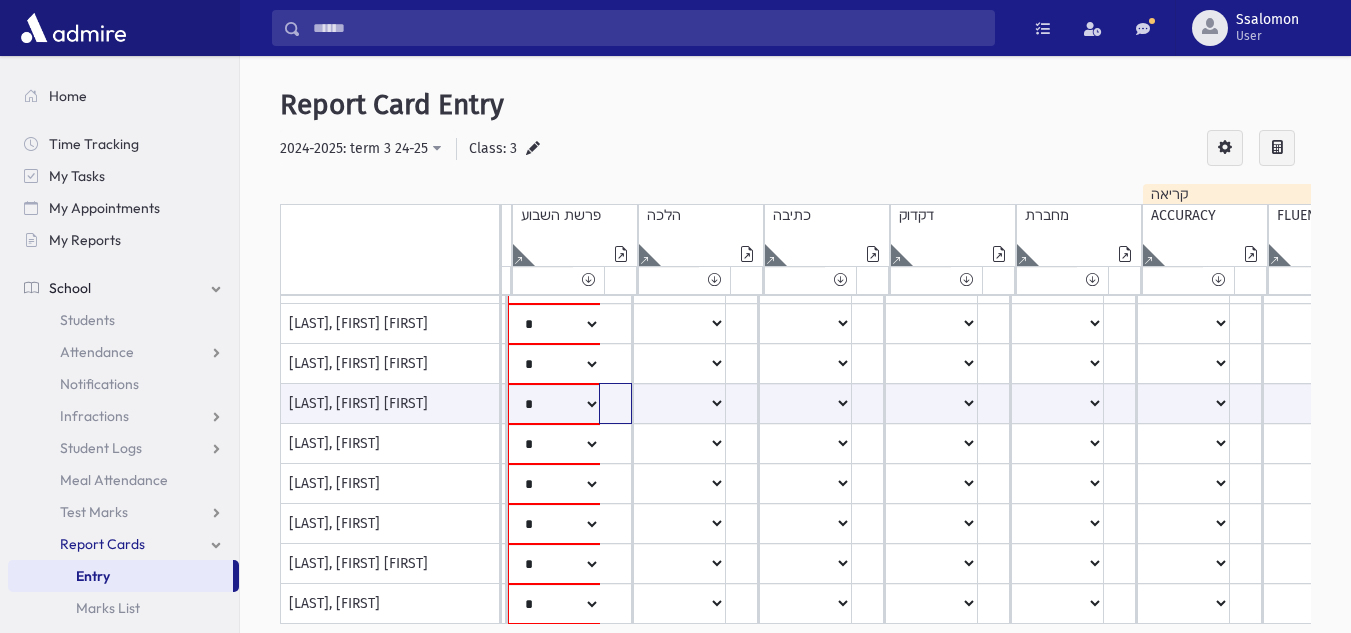 click at bounding box center (-2827, 403) 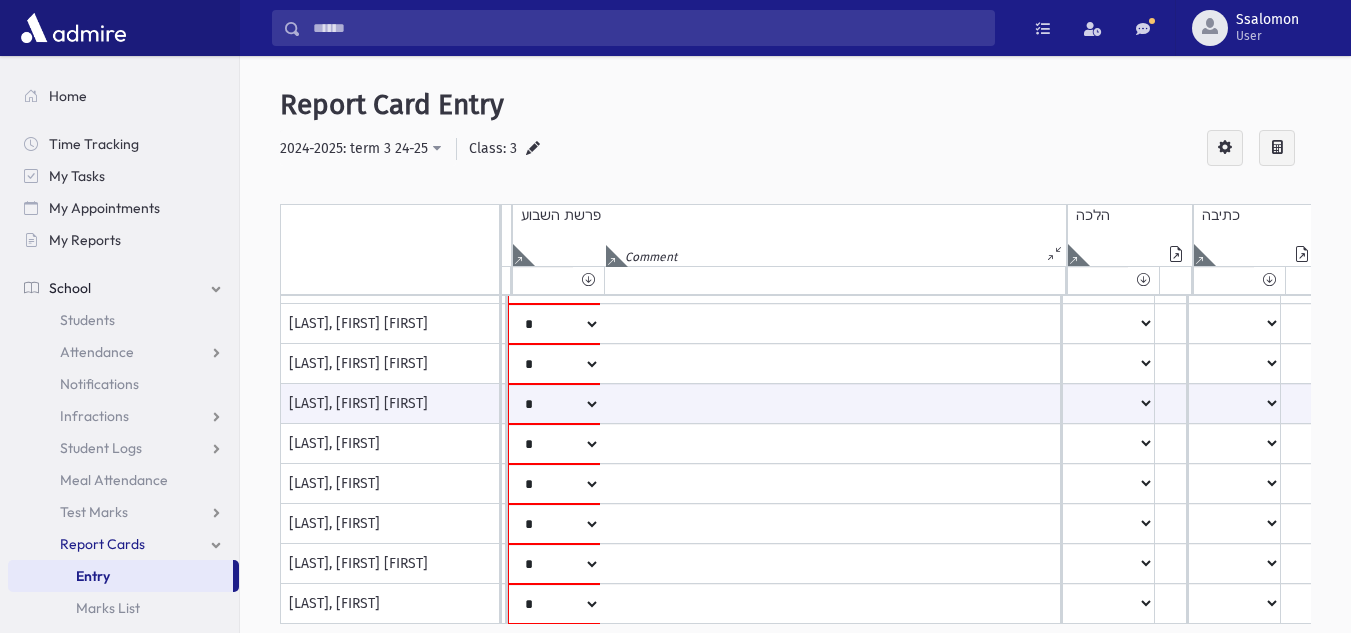 click at bounding box center [-5293, 246] 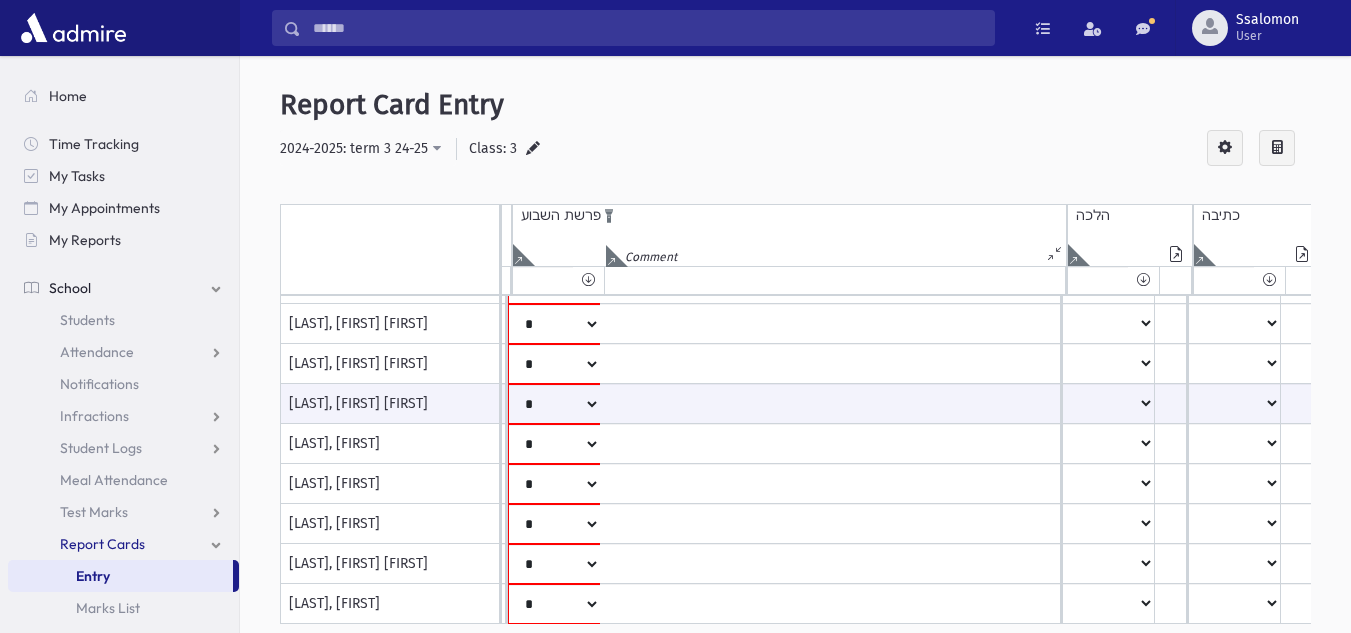 click at bounding box center (-5333, 255) 